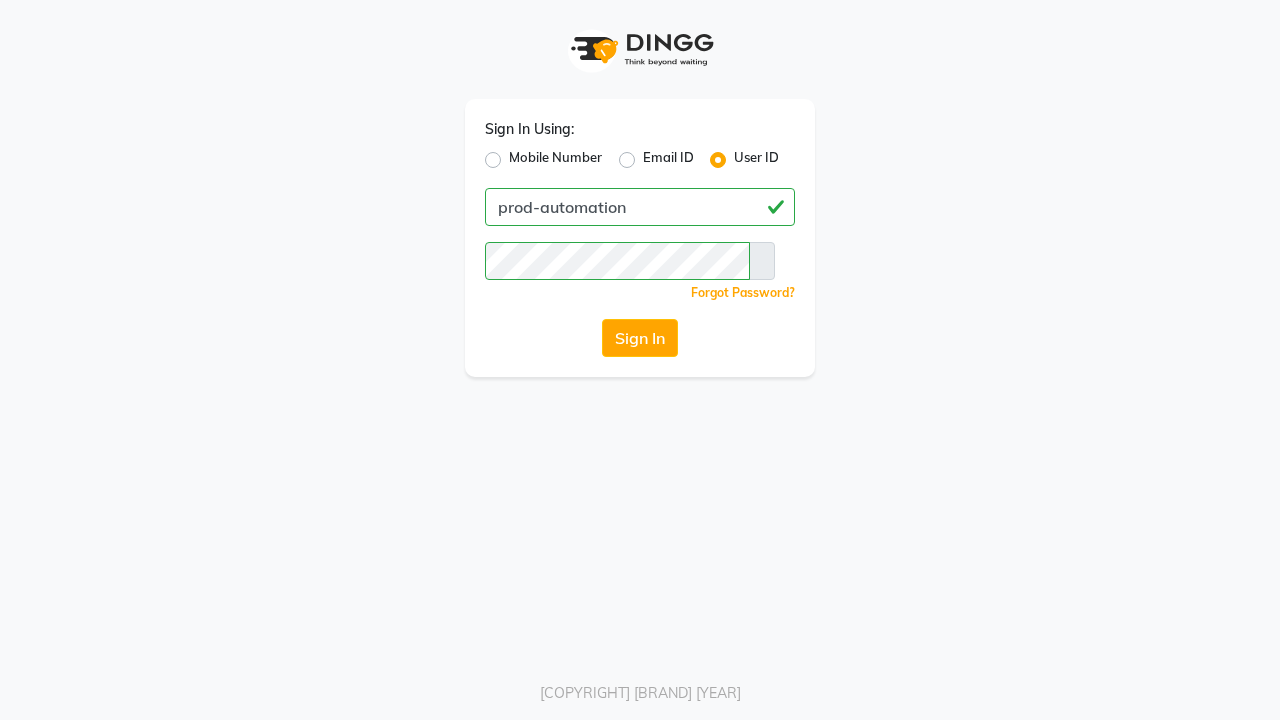 scroll, scrollTop: 0, scrollLeft: 0, axis: both 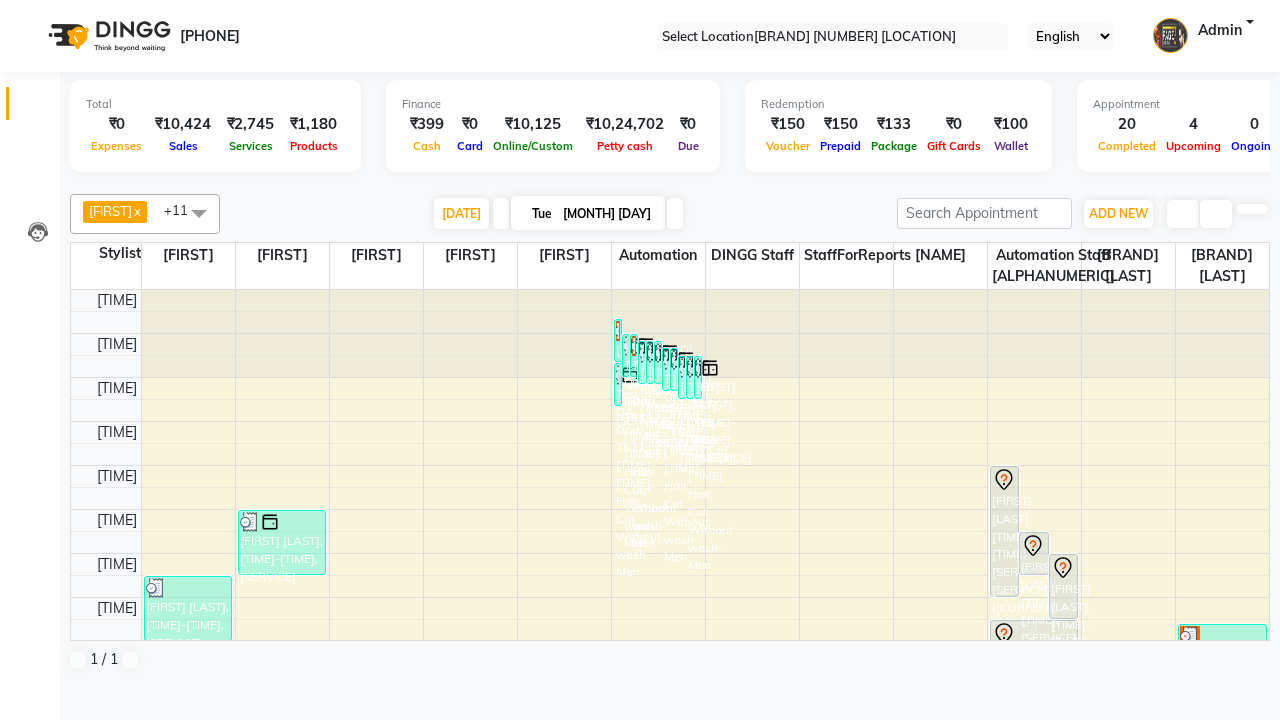click at bounding box center (31, 8) 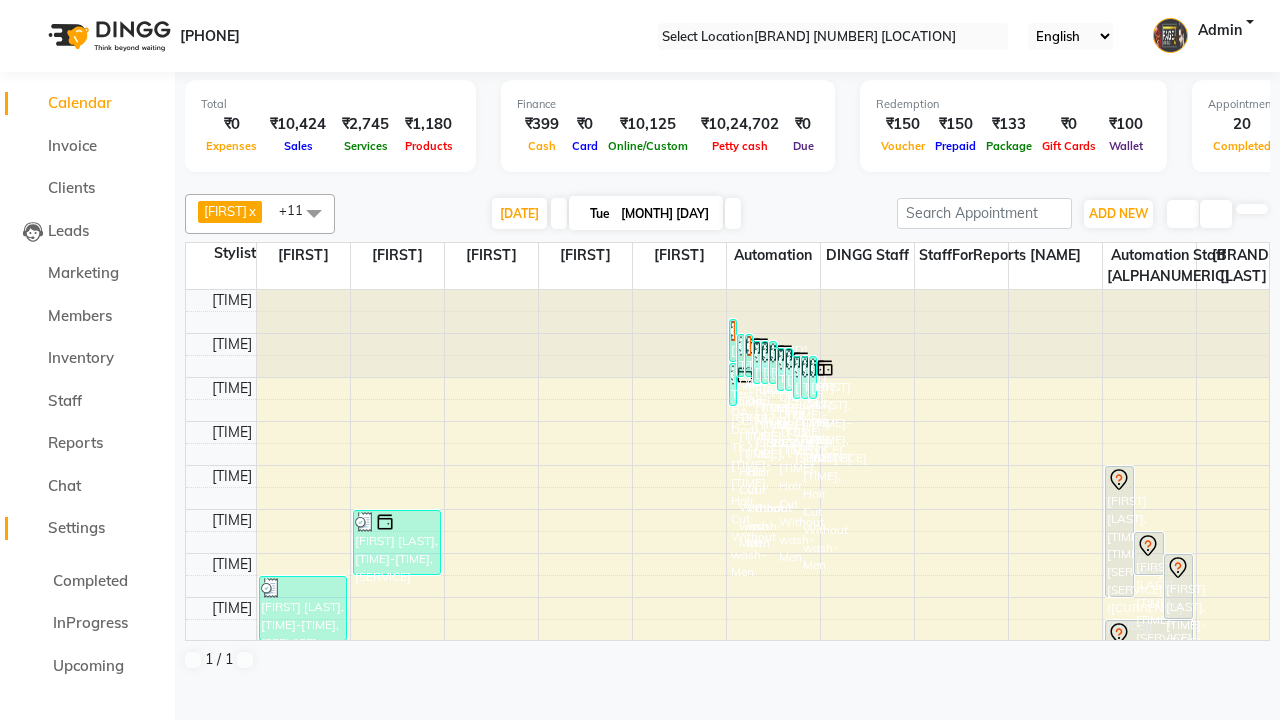 click on "Settings" at bounding box center (76, 527) 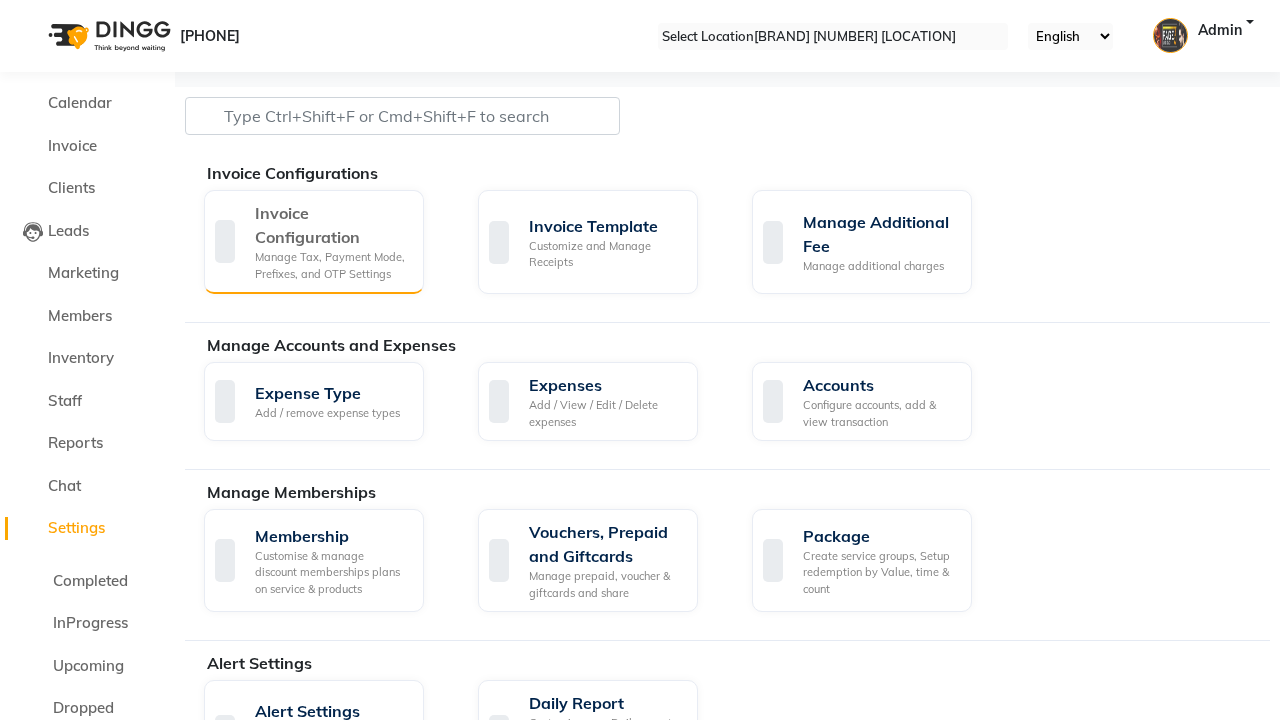 click on "Manage Tax, Payment Mode, Prefixes, and OTP Settings" at bounding box center [331, 265] 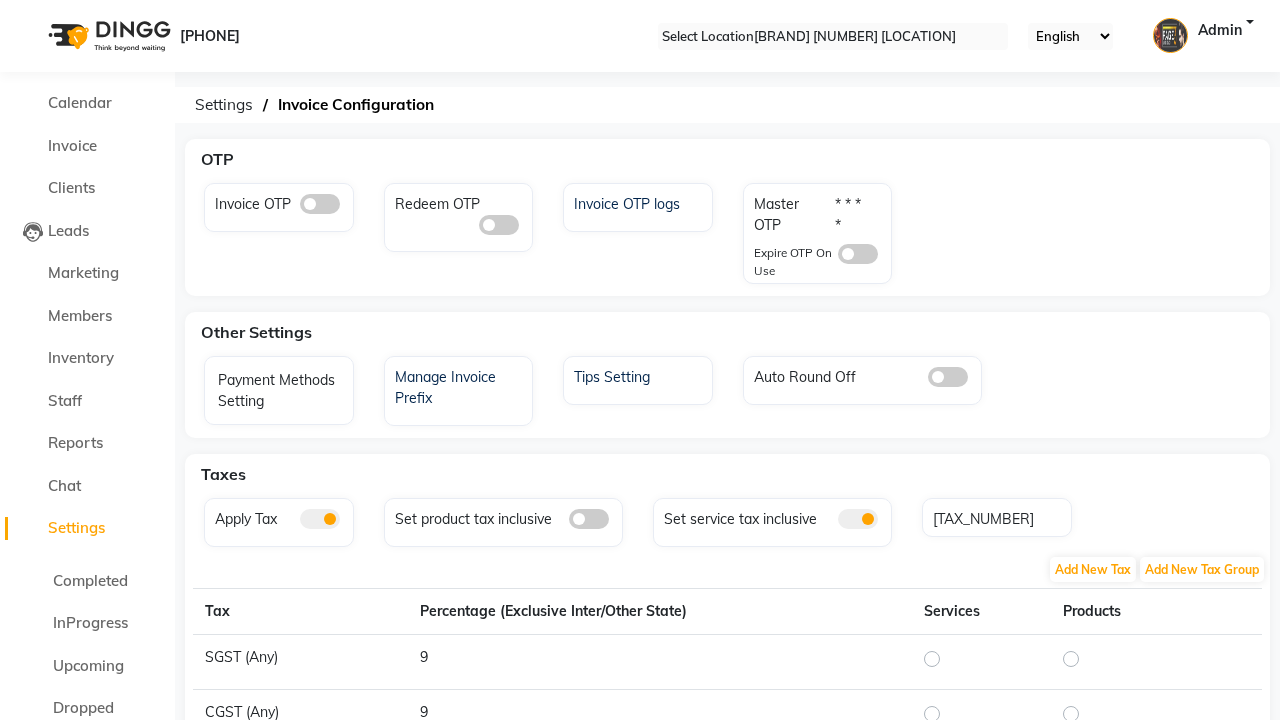 click at bounding box center [320, 204] 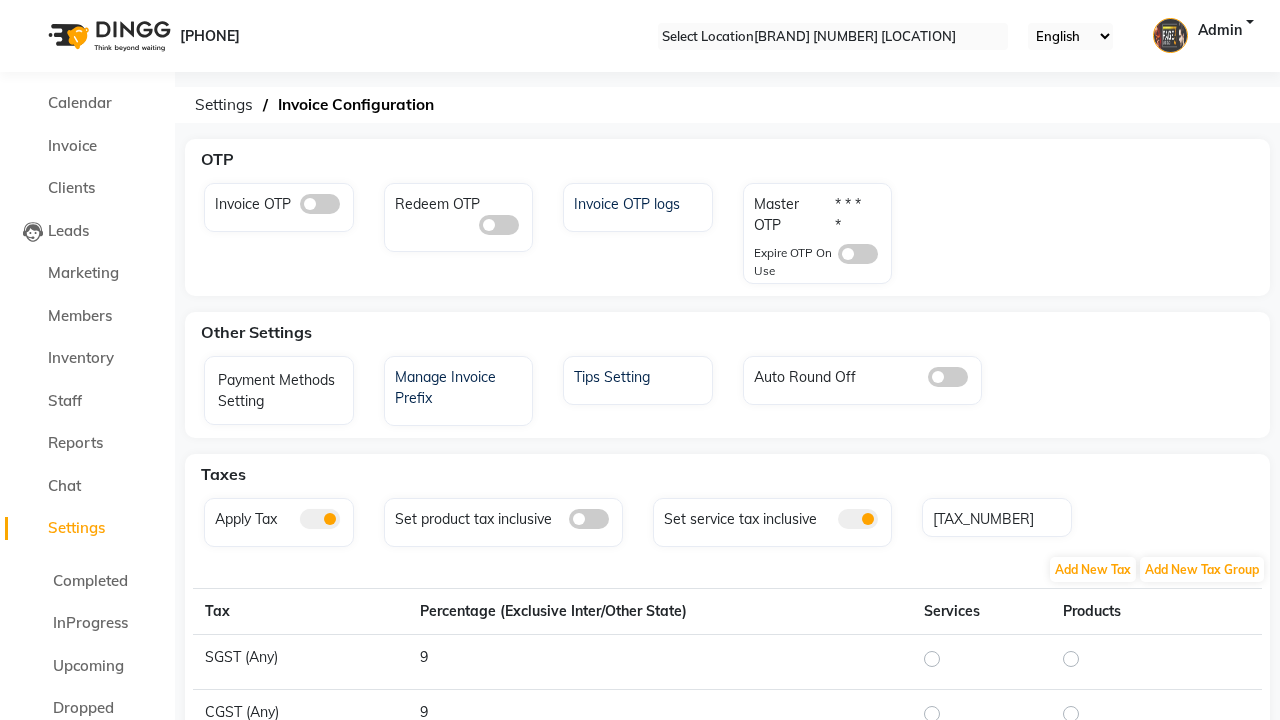 click at bounding box center (300, 209) 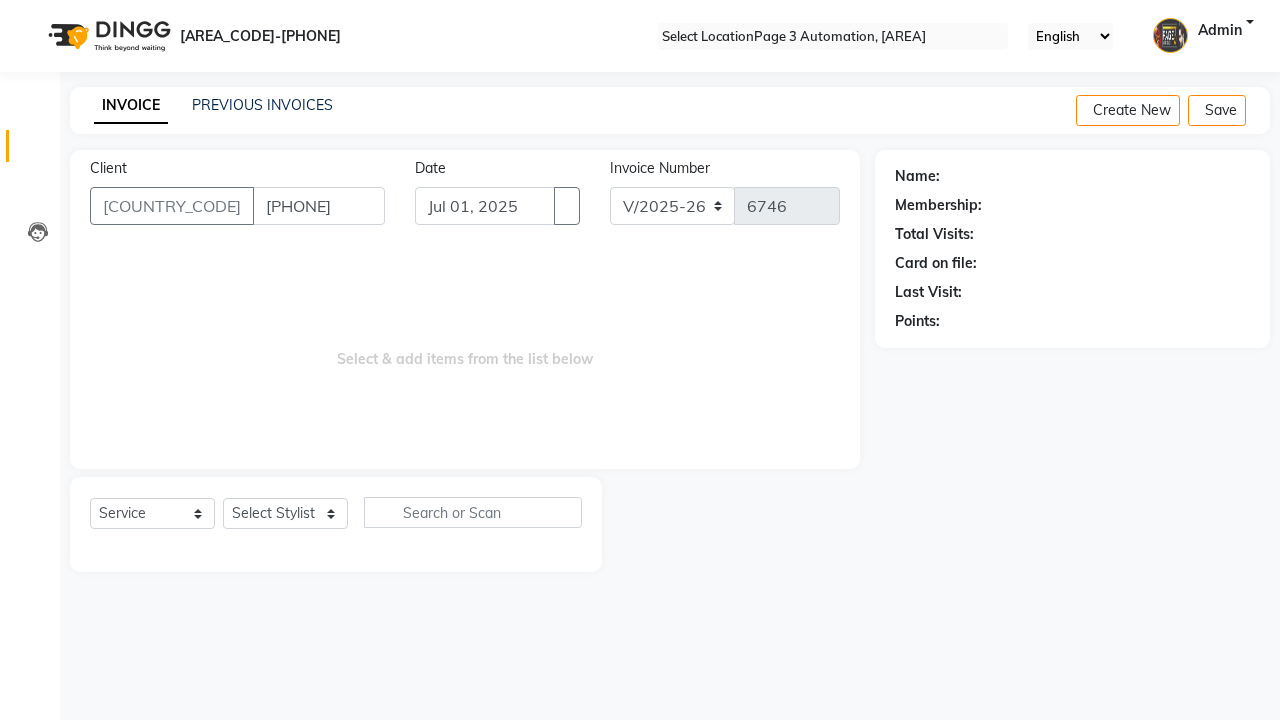 scroll, scrollTop: 0, scrollLeft: 0, axis: both 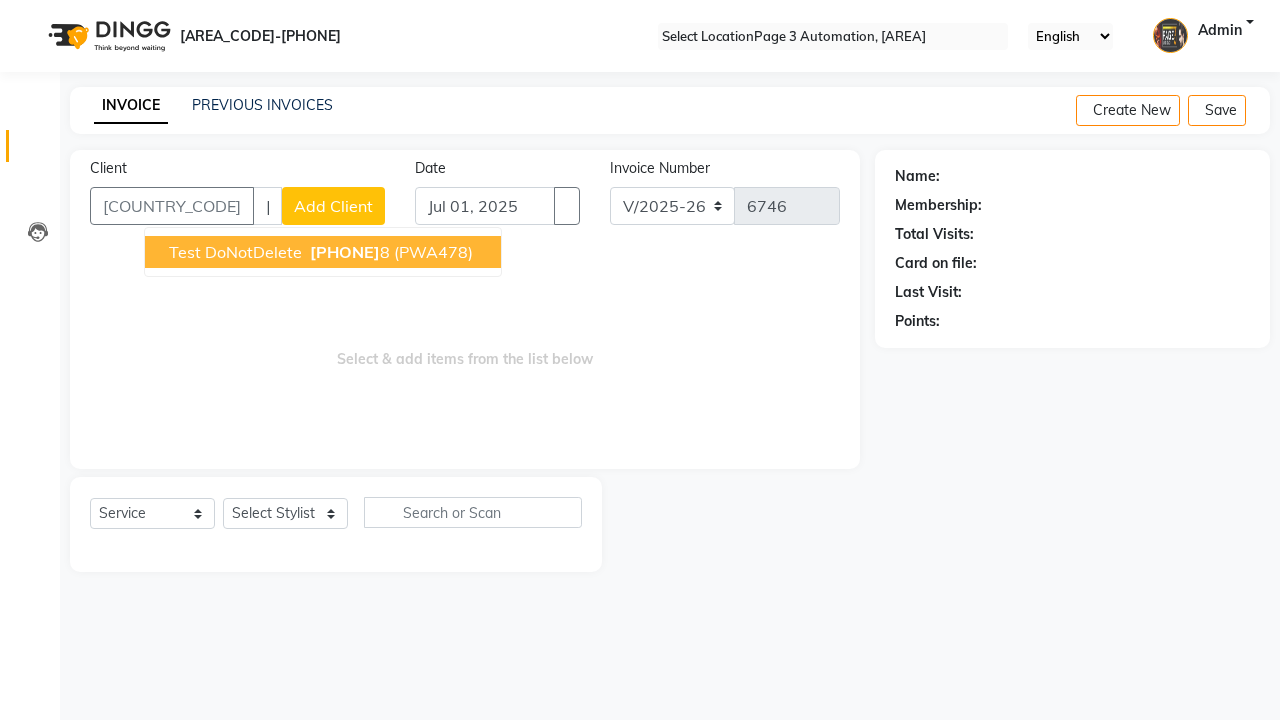 click on "[PHONE]" at bounding box center [345, 252] 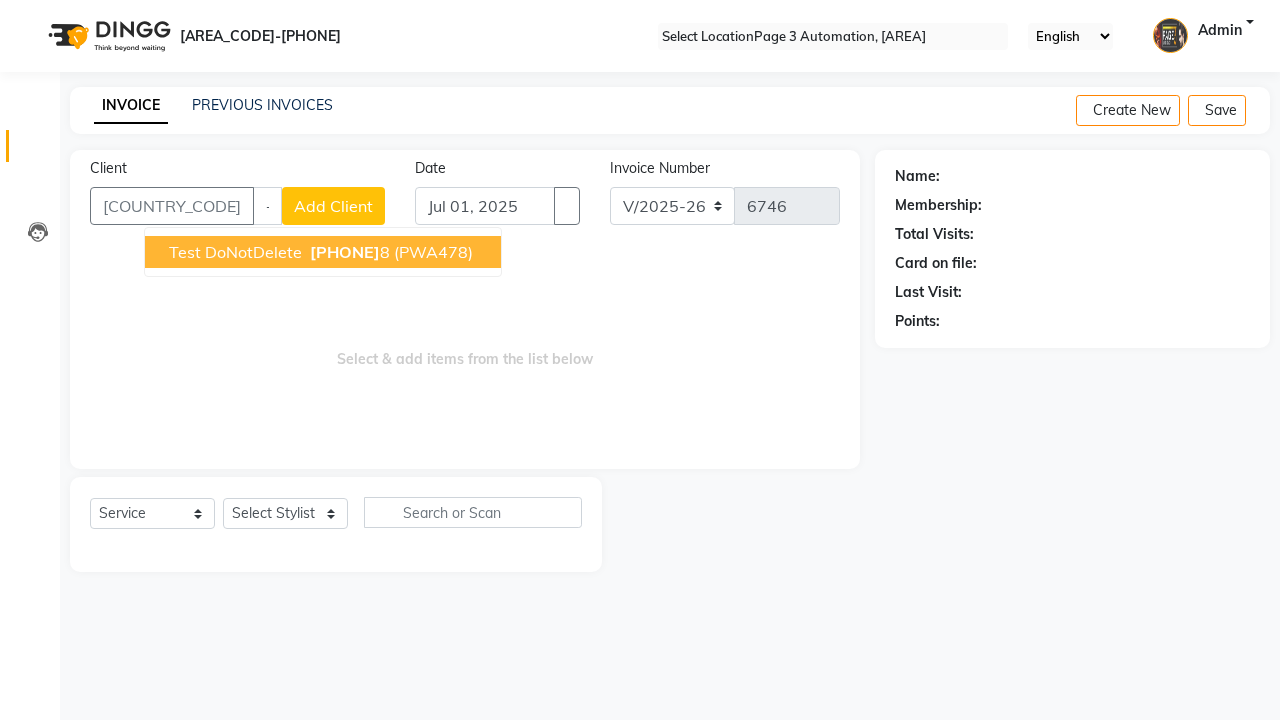 type on "8192346578" 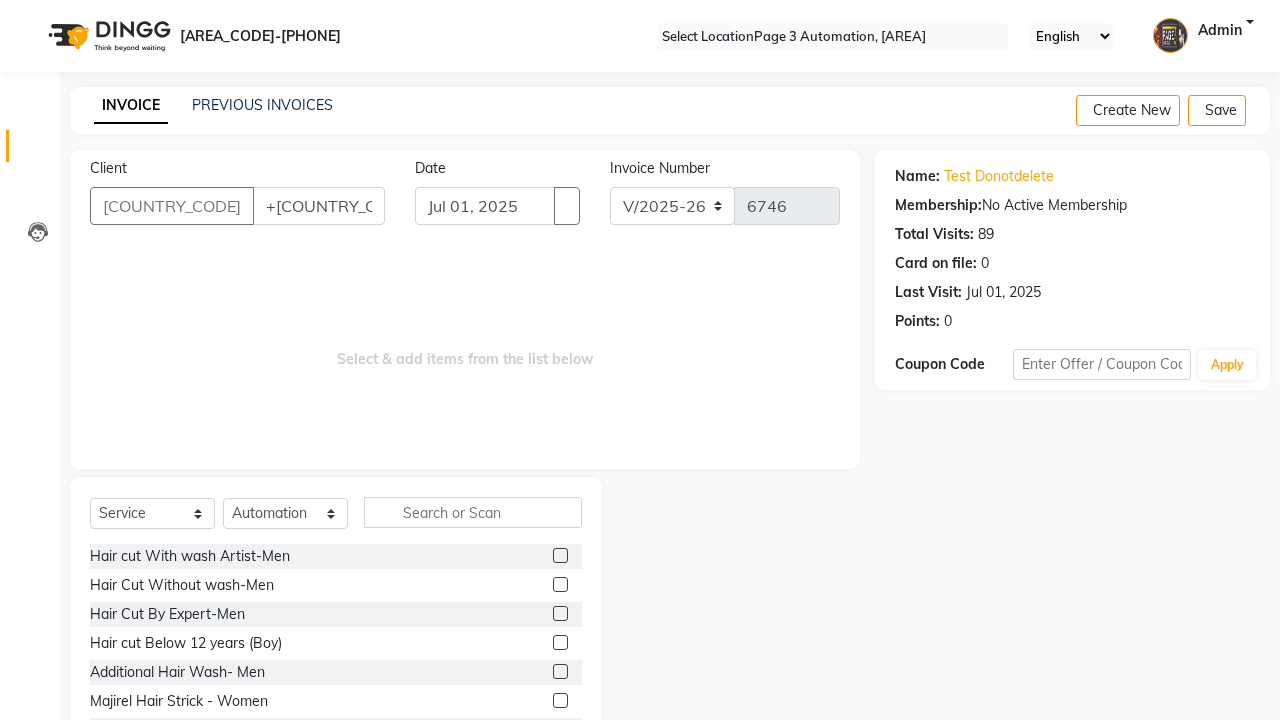 click at bounding box center [560, 584] 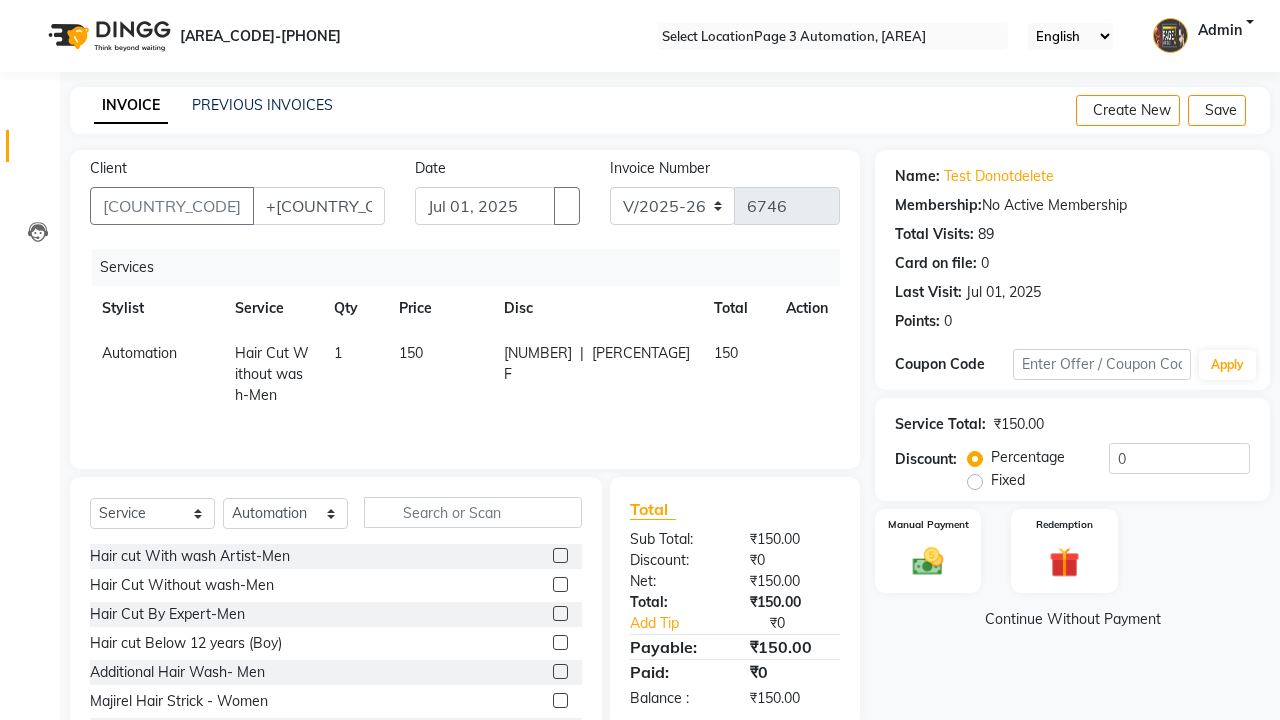 click at bounding box center [31, 8] 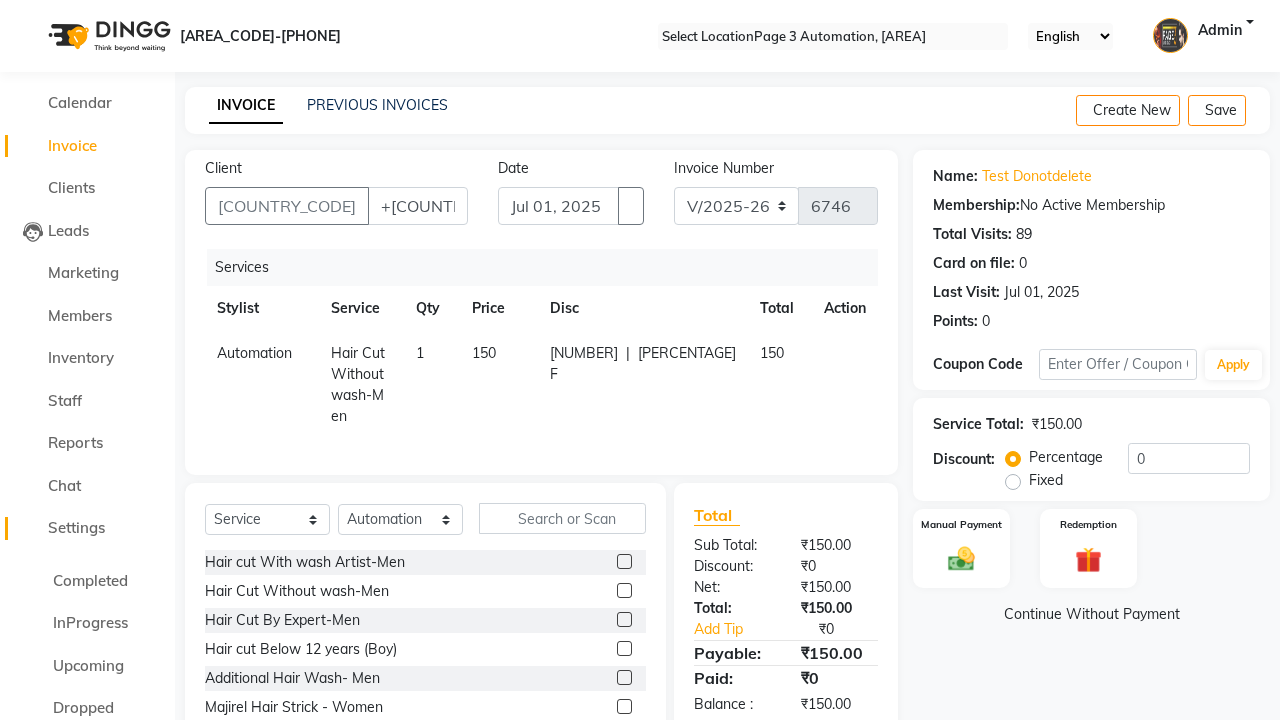 click on "Settings" at bounding box center (76, 527) 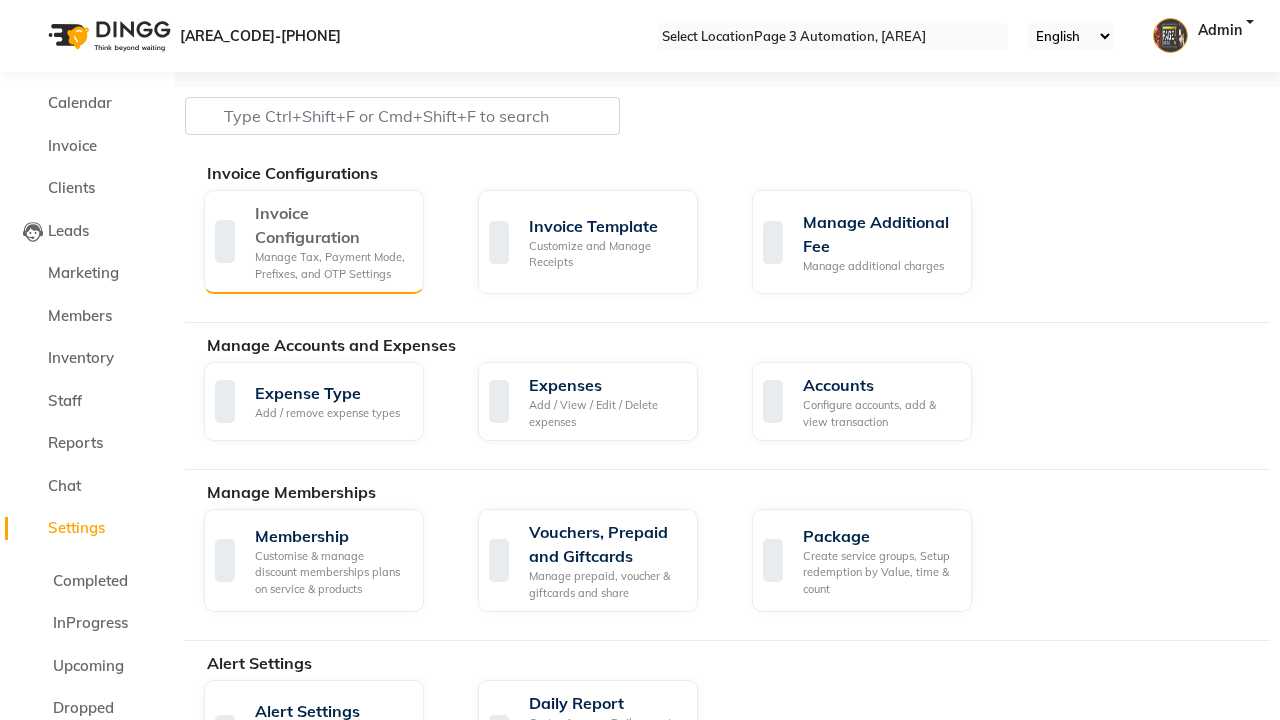 click on "Manage Tax, Payment Mode, Prefixes, and OTP Settings" at bounding box center (331, 265) 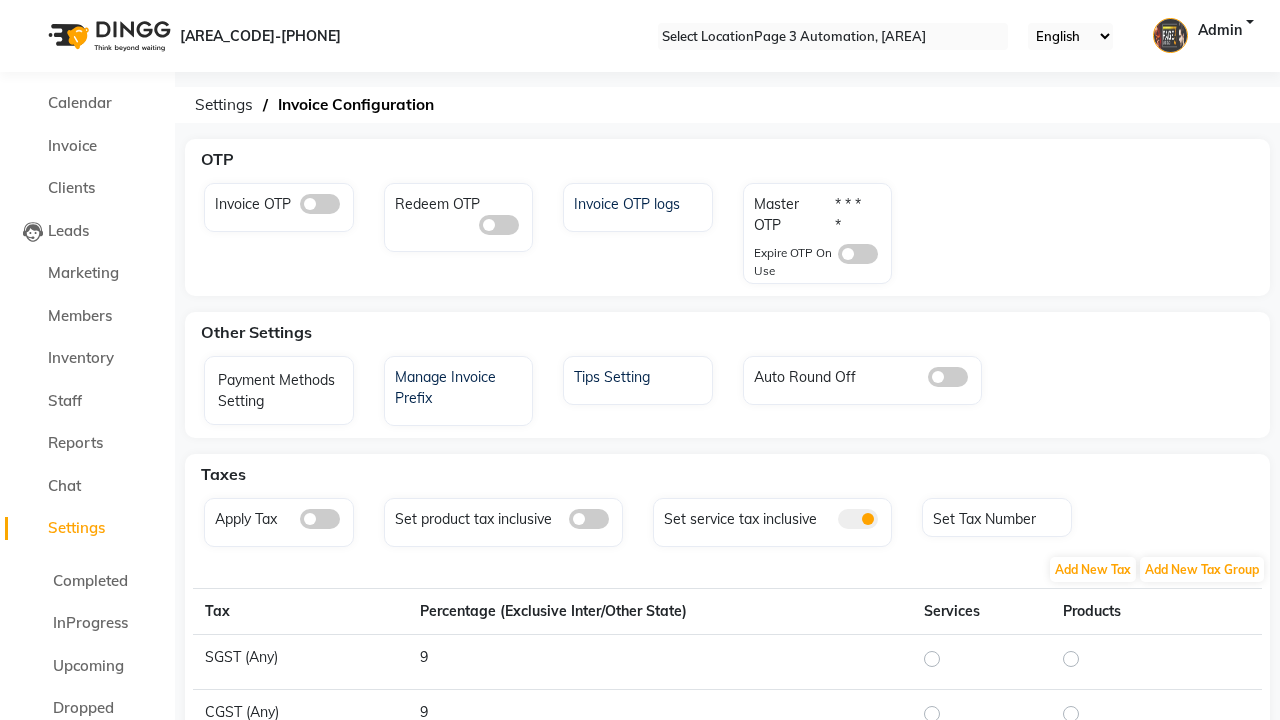 click at bounding box center (320, 204) 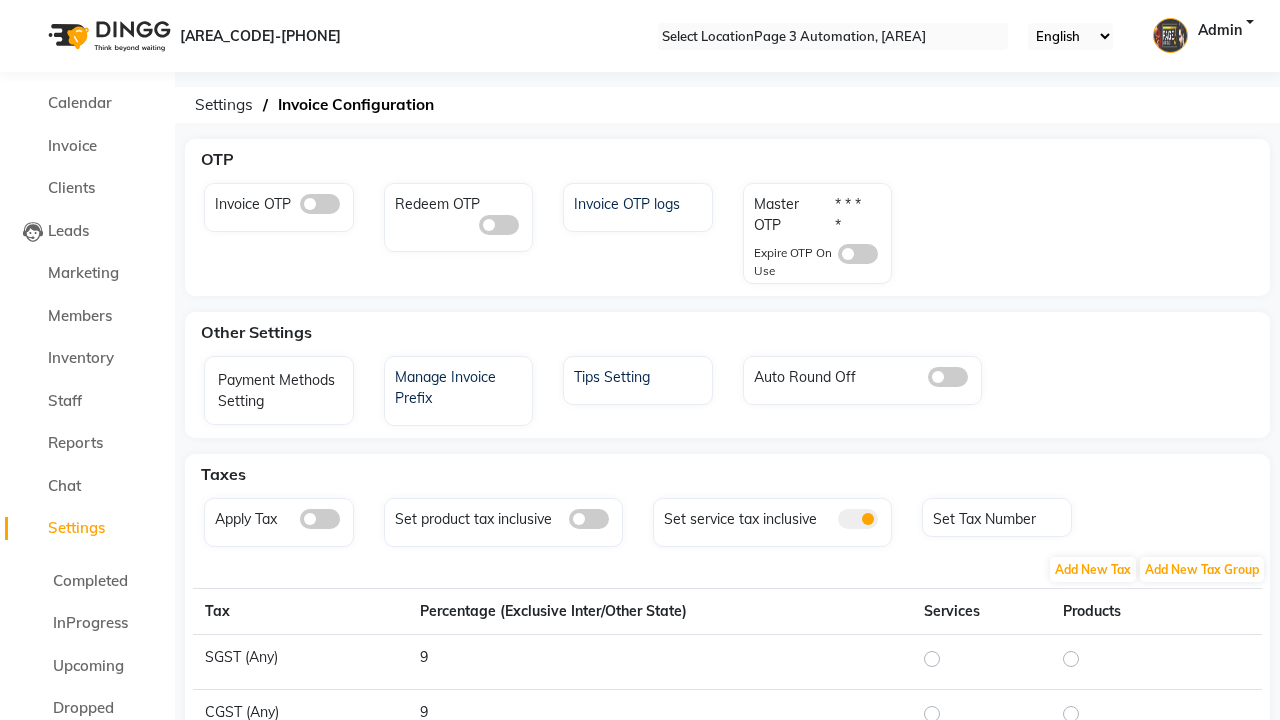 click at bounding box center (300, 209) 